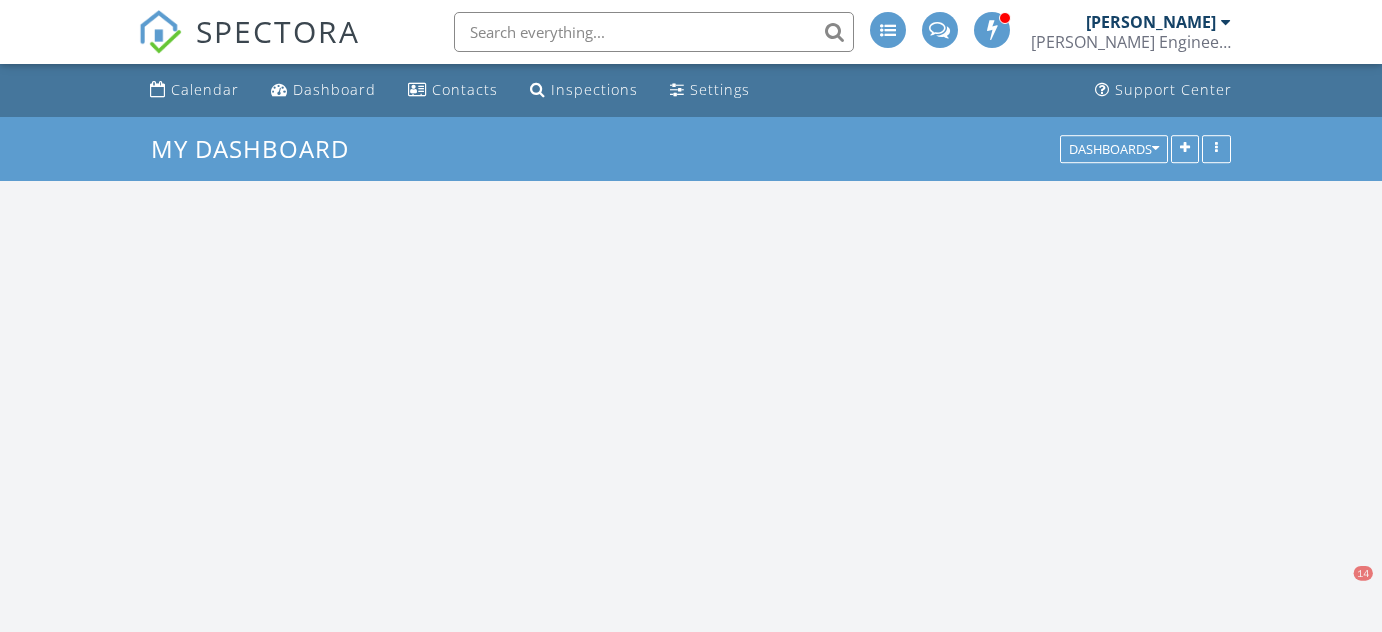 scroll, scrollTop: 0, scrollLeft: 0, axis: both 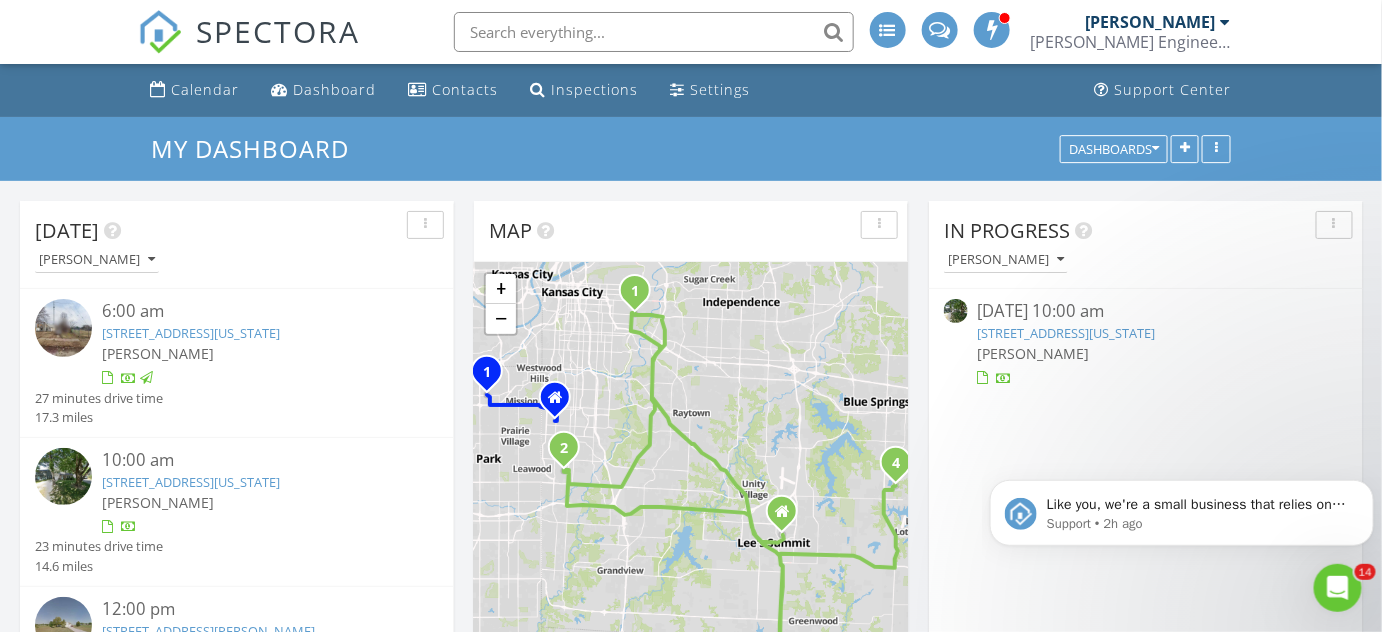 click on "8930 Oak Street , Kansas City, MO 64114" at bounding box center [1067, 333] 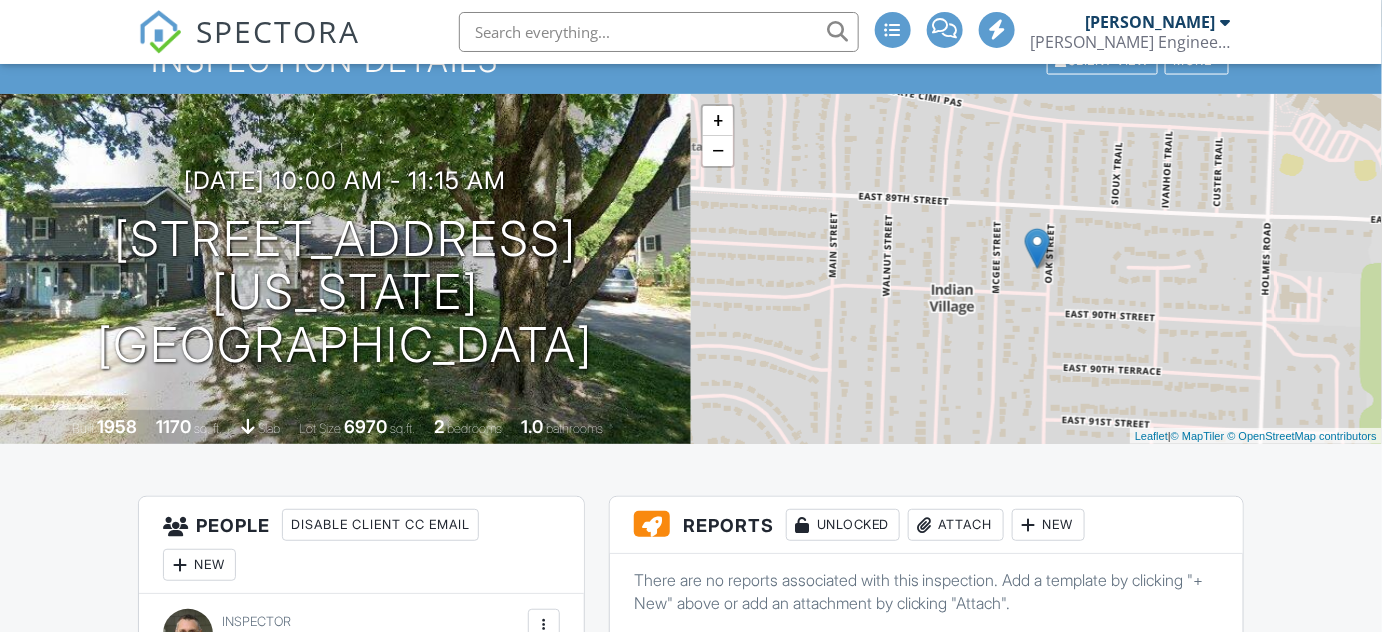 scroll, scrollTop: 90, scrollLeft: 0, axis: vertical 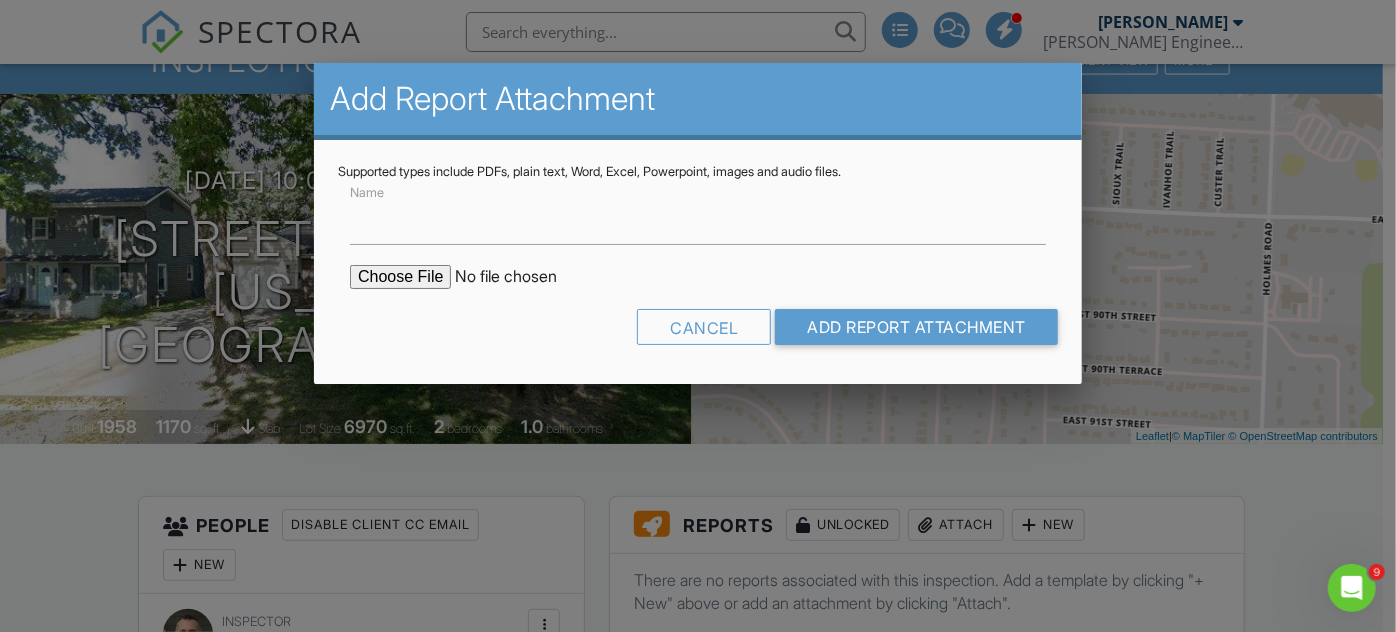 click at bounding box center [520, 277] 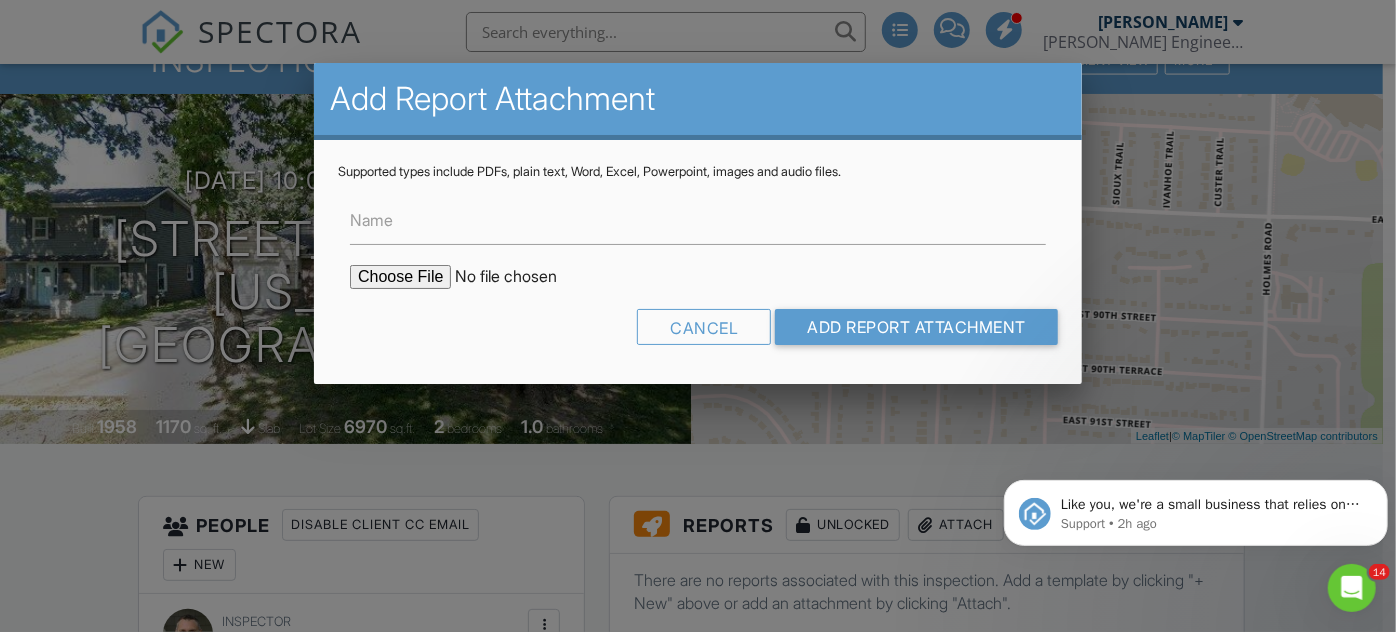 scroll, scrollTop: 0, scrollLeft: 0, axis: both 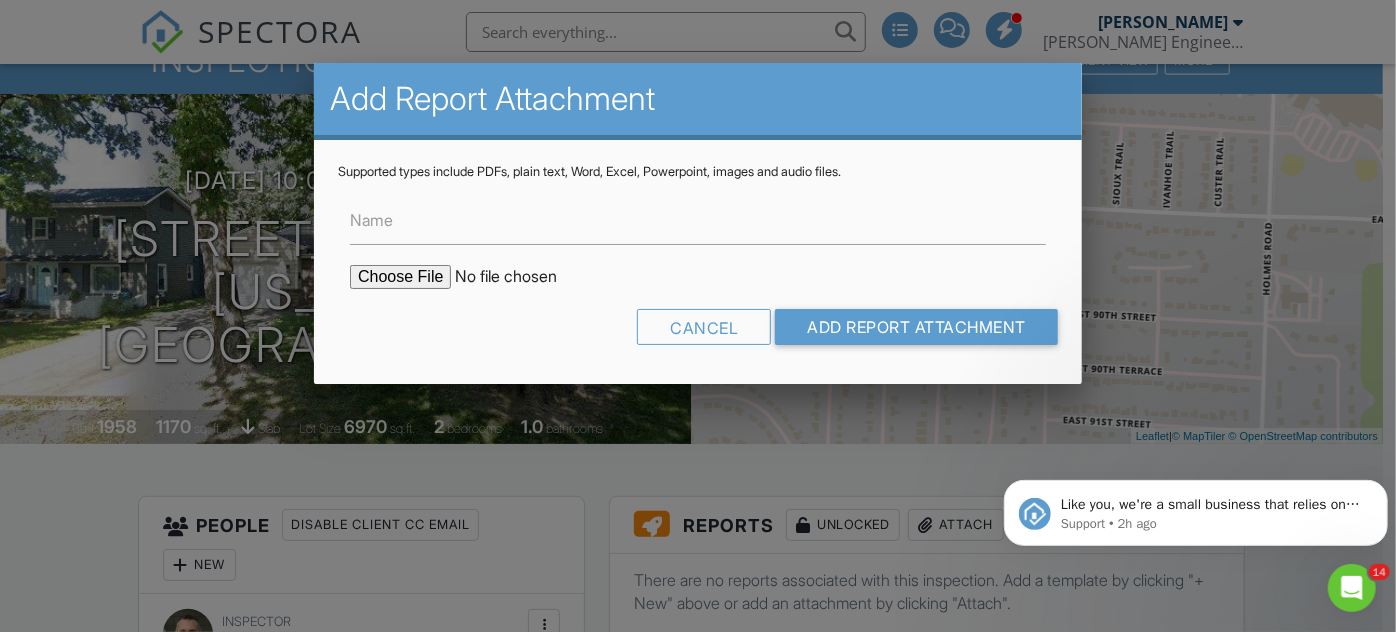 type on "C:\fakepath\SE_8930 Oak Street, Kansas City, MO 64114.pdf" 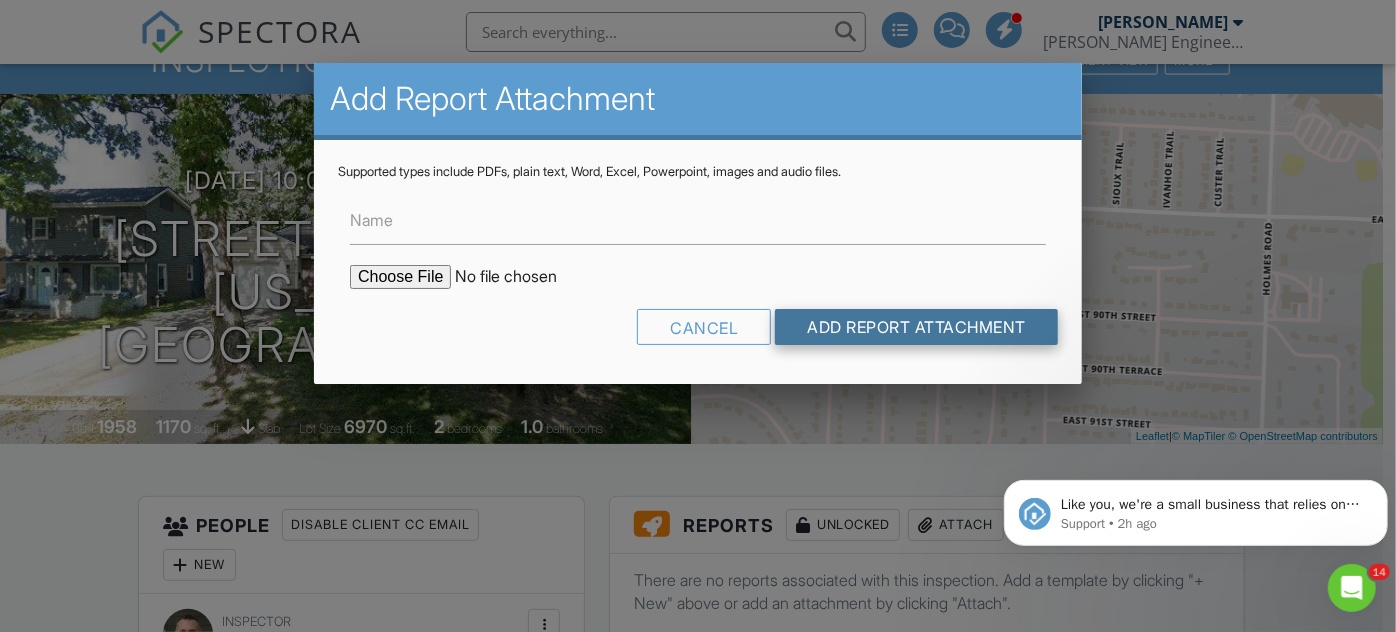 click on "Add Report Attachment" at bounding box center (916, 327) 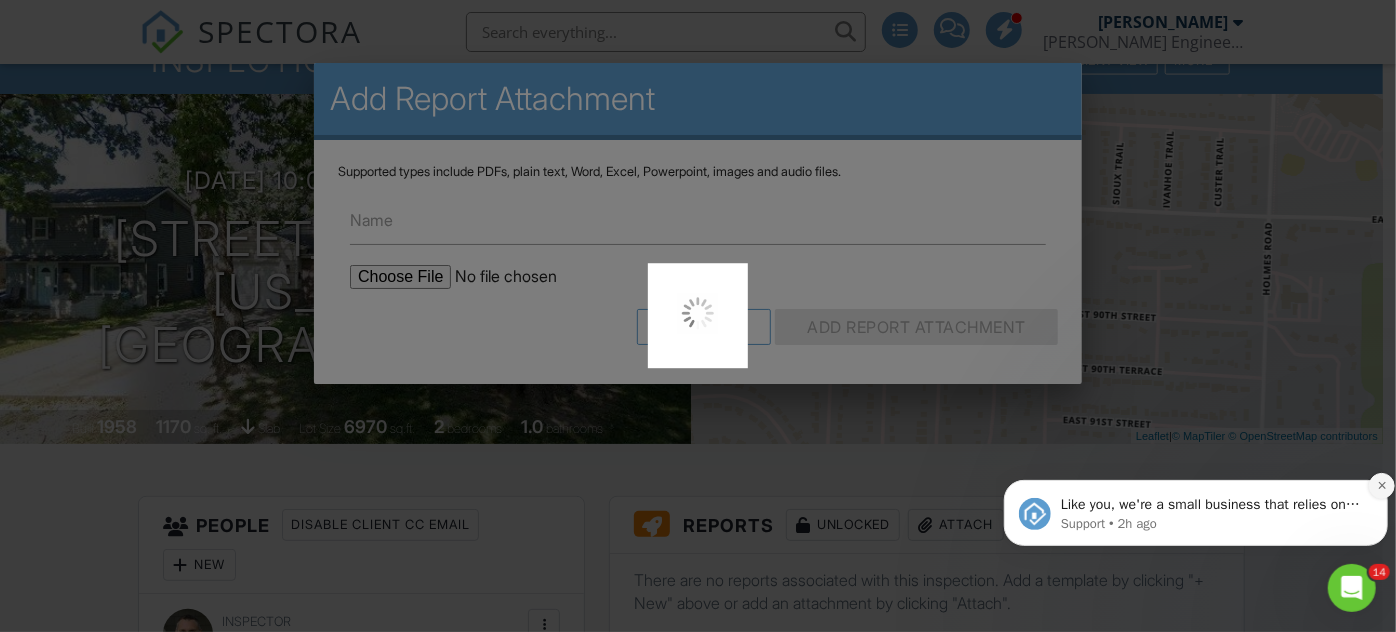 click 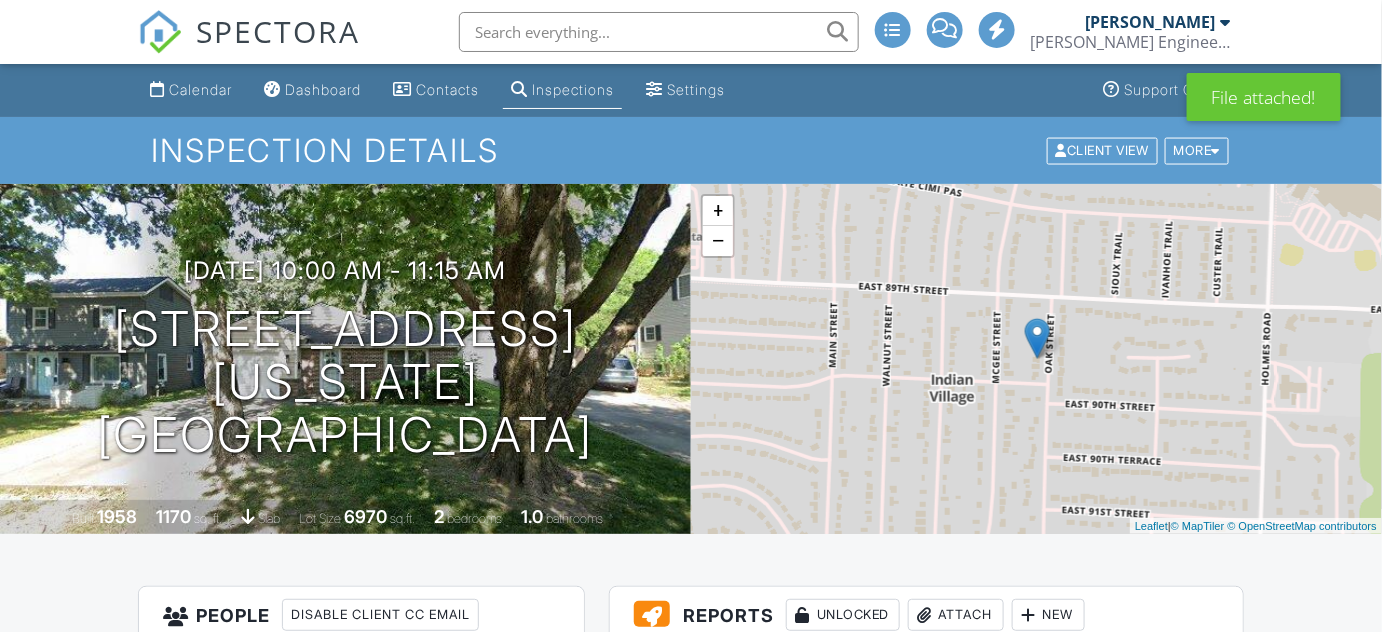 scroll, scrollTop: 454, scrollLeft: 0, axis: vertical 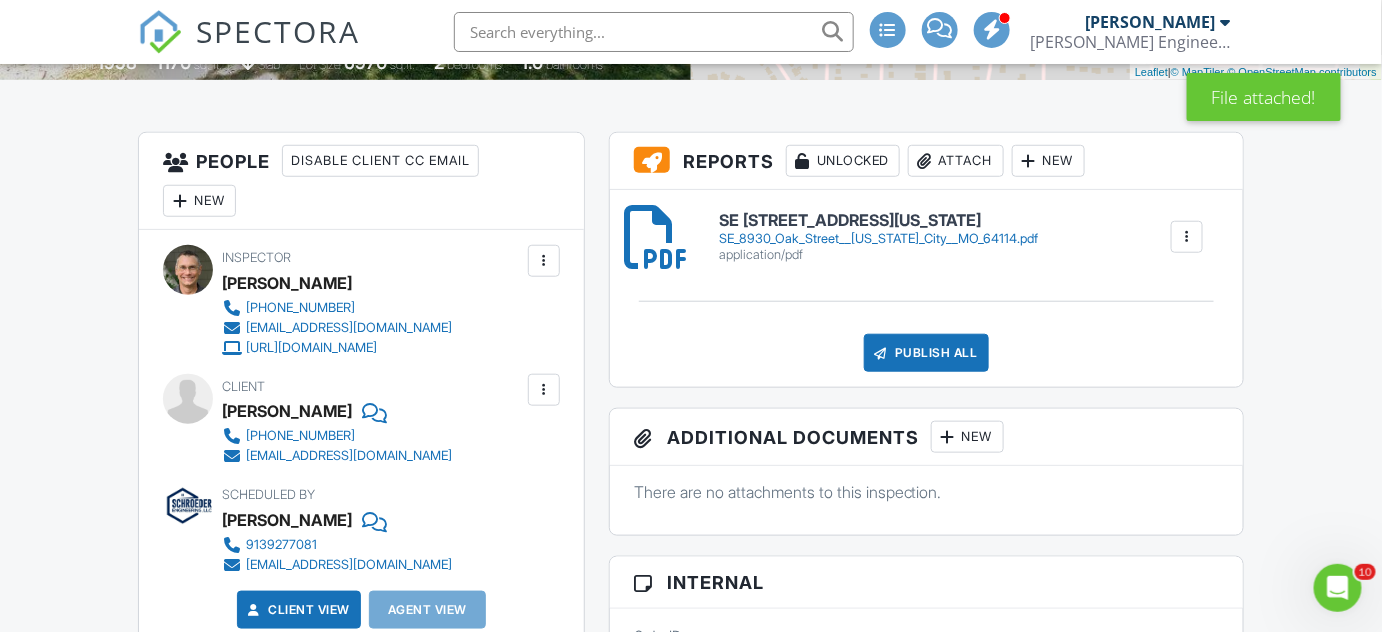 click on "Publish All" at bounding box center (926, 353) 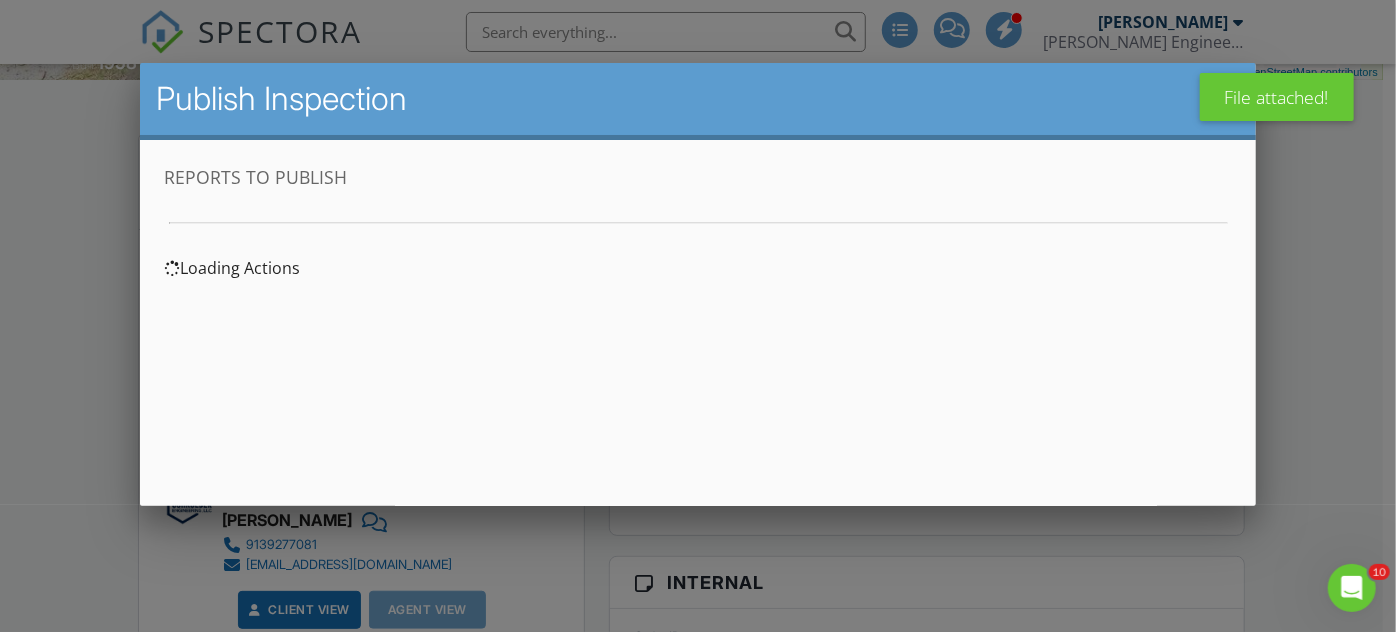 scroll, scrollTop: 0, scrollLeft: 0, axis: both 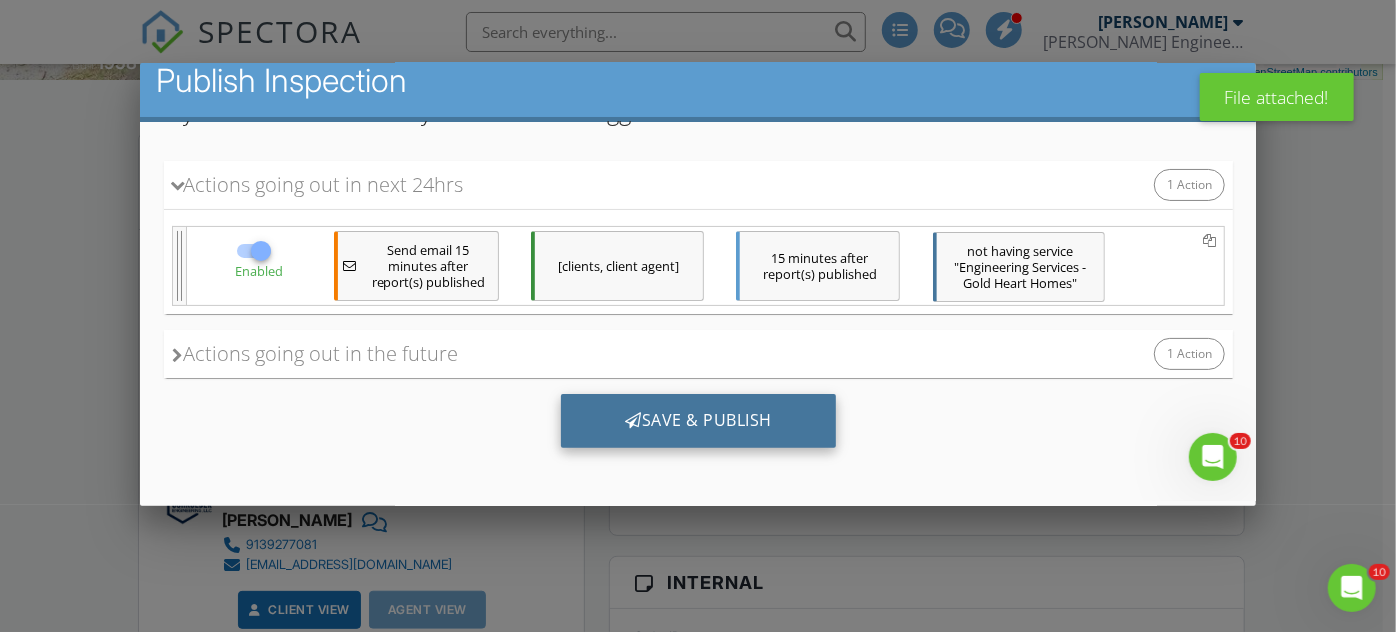click on "Save & Publish" at bounding box center [697, 421] 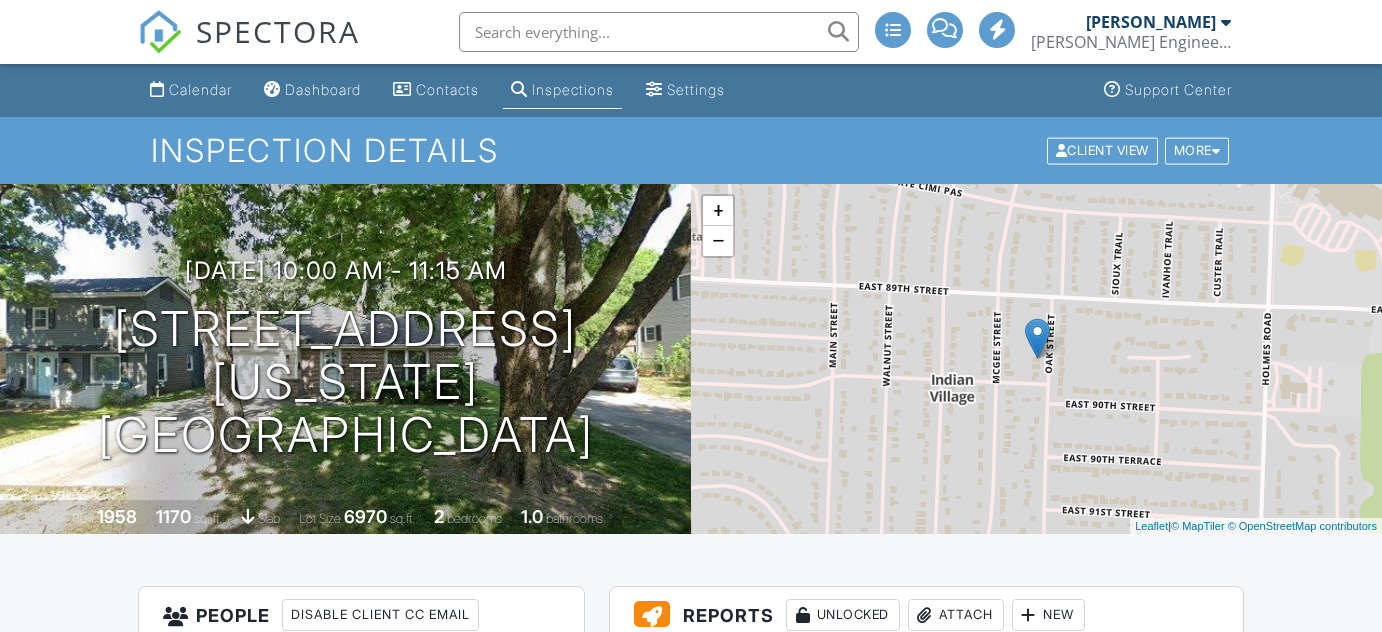 scroll, scrollTop: 0, scrollLeft: 0, axis: both 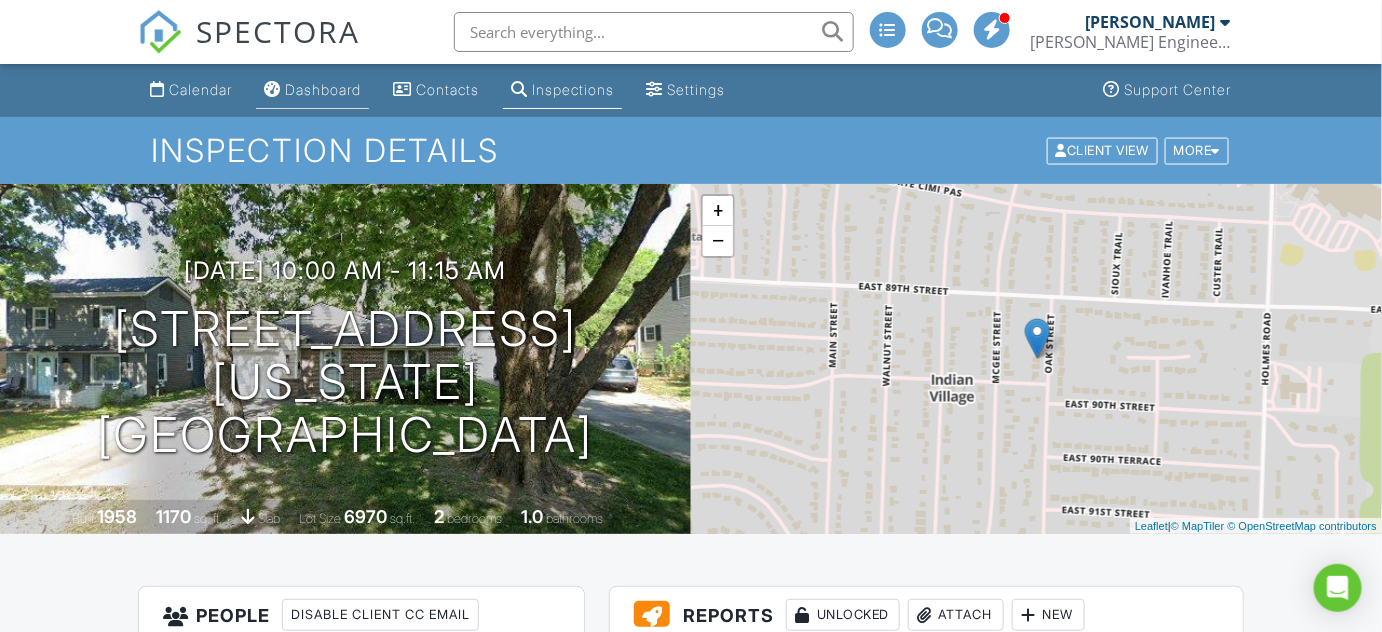 click on "Dashboard" at bounding box center (323, 89) 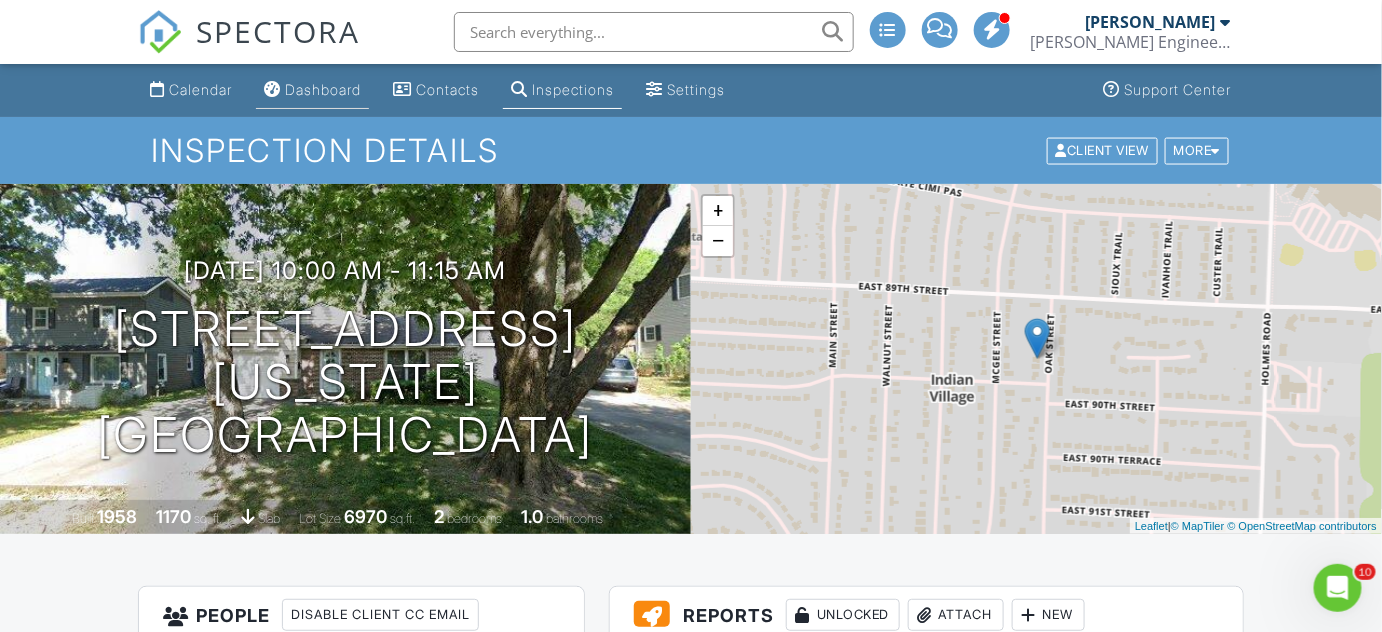 scroll, scrollTop: 0, scrollLeft: 0, axis: both 